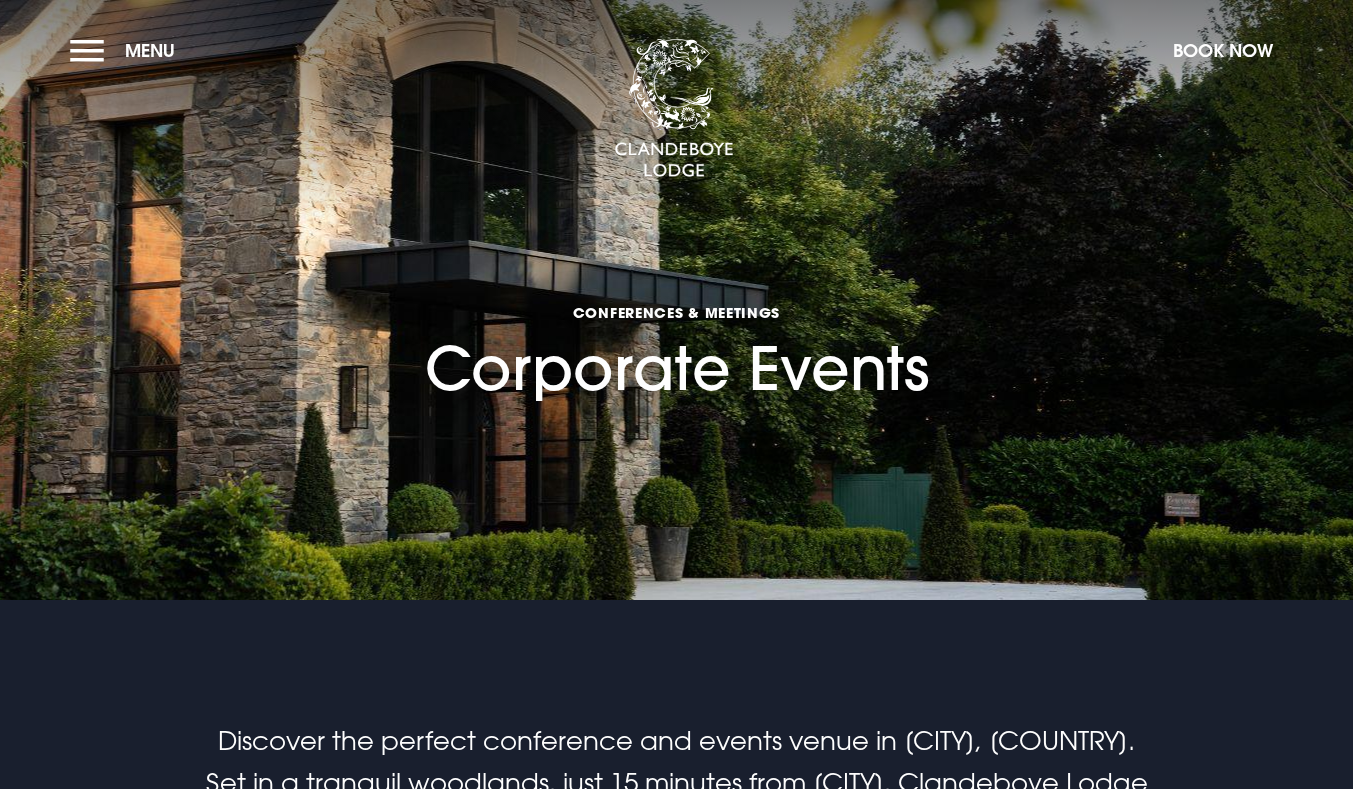 scroll, scrollTop: 0, scrollLeft: 0, axis: both 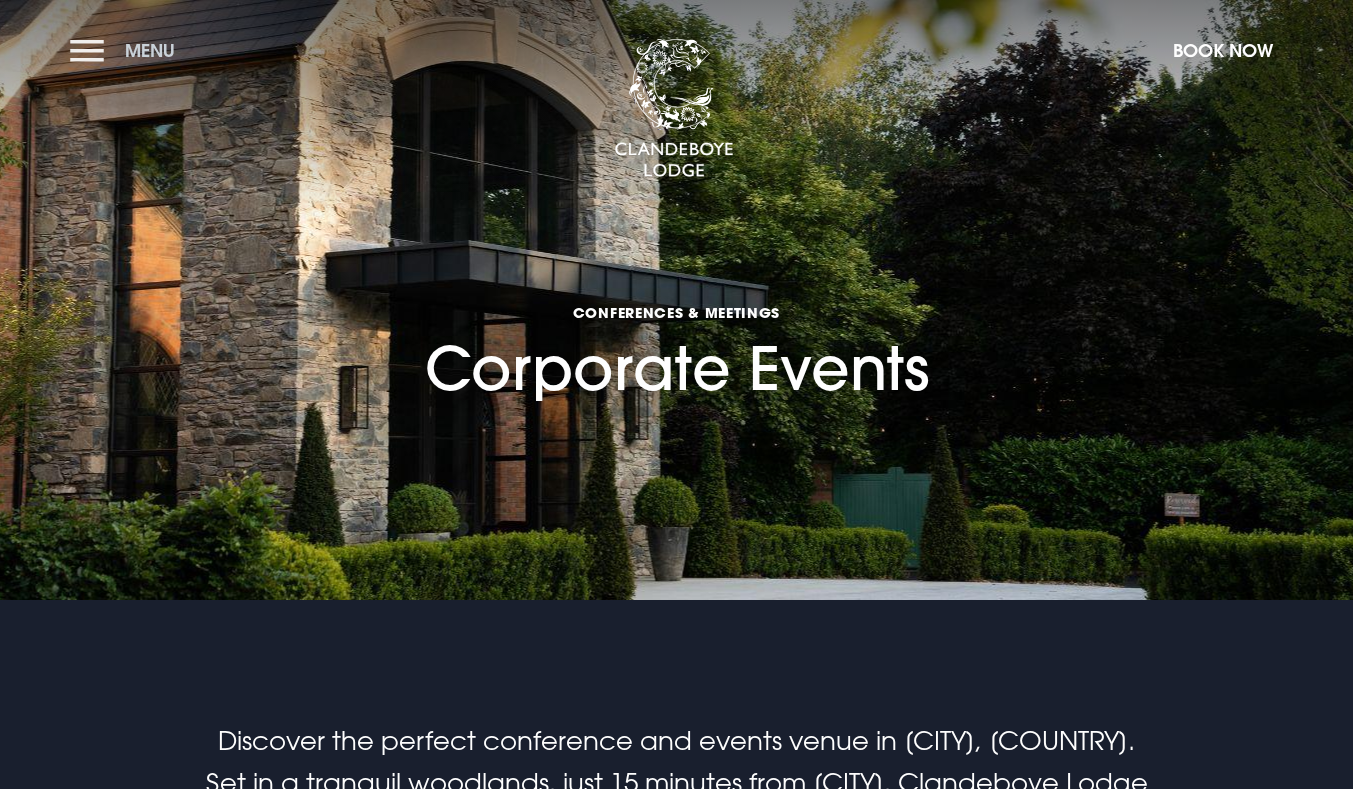 click on "Menu" at bounding box center [127, 50] 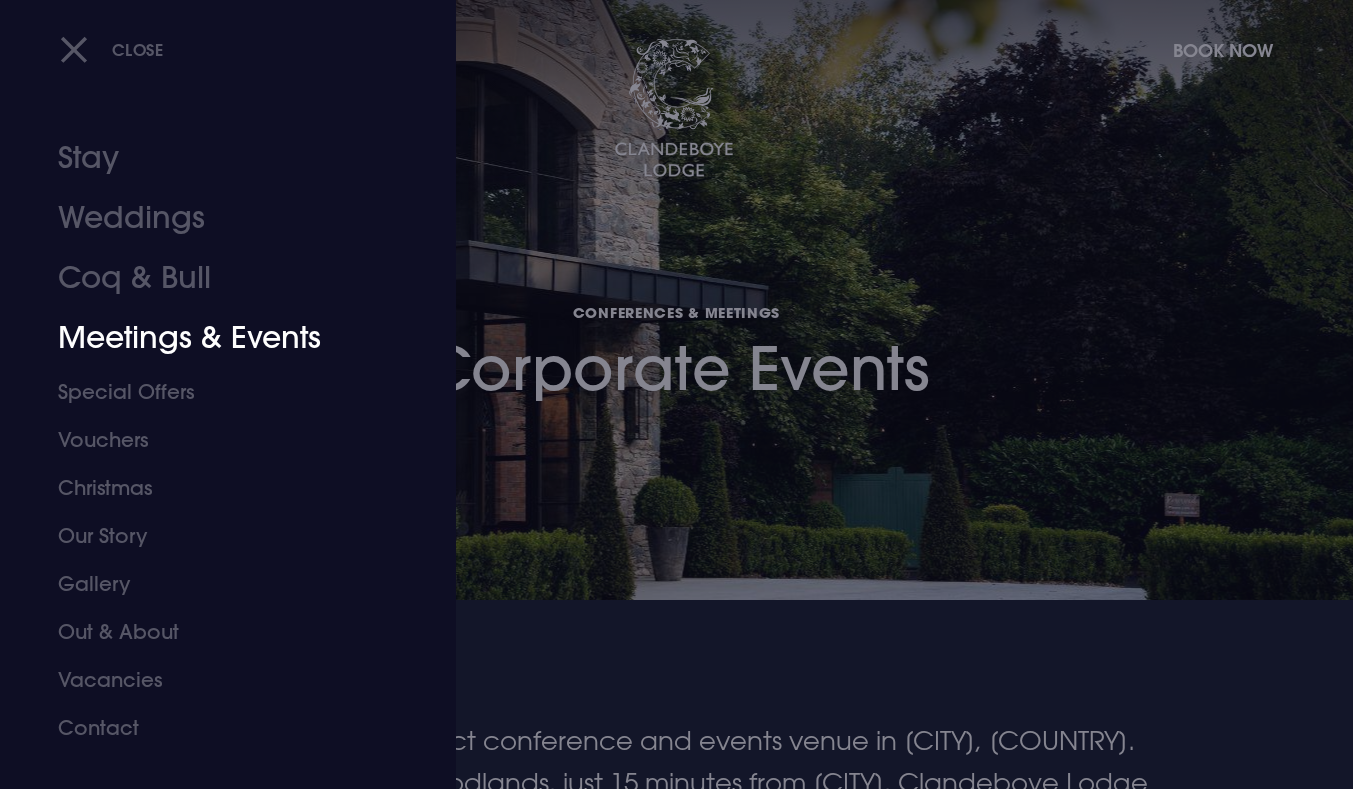 click on "Meetings & Events" at bounding box center (216, 338) 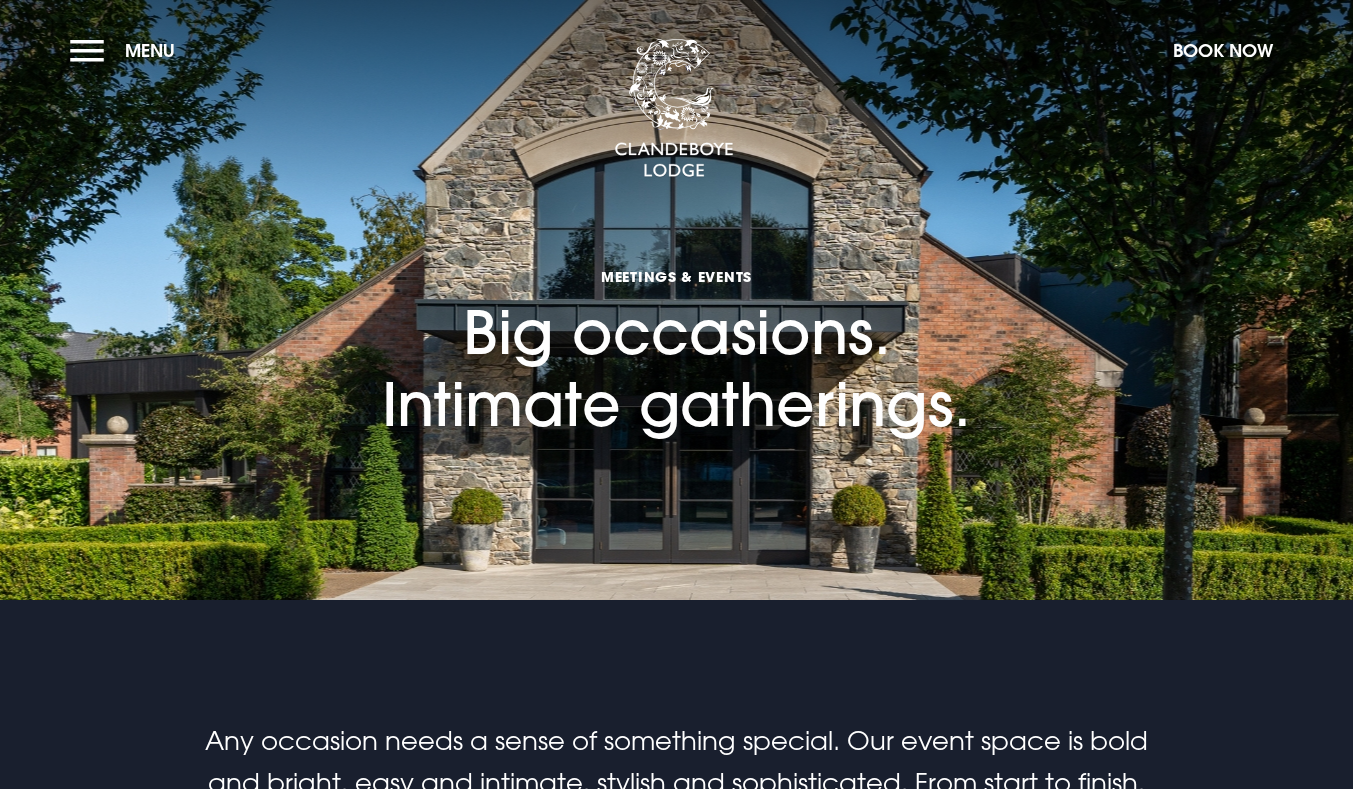 checkbox on "true" 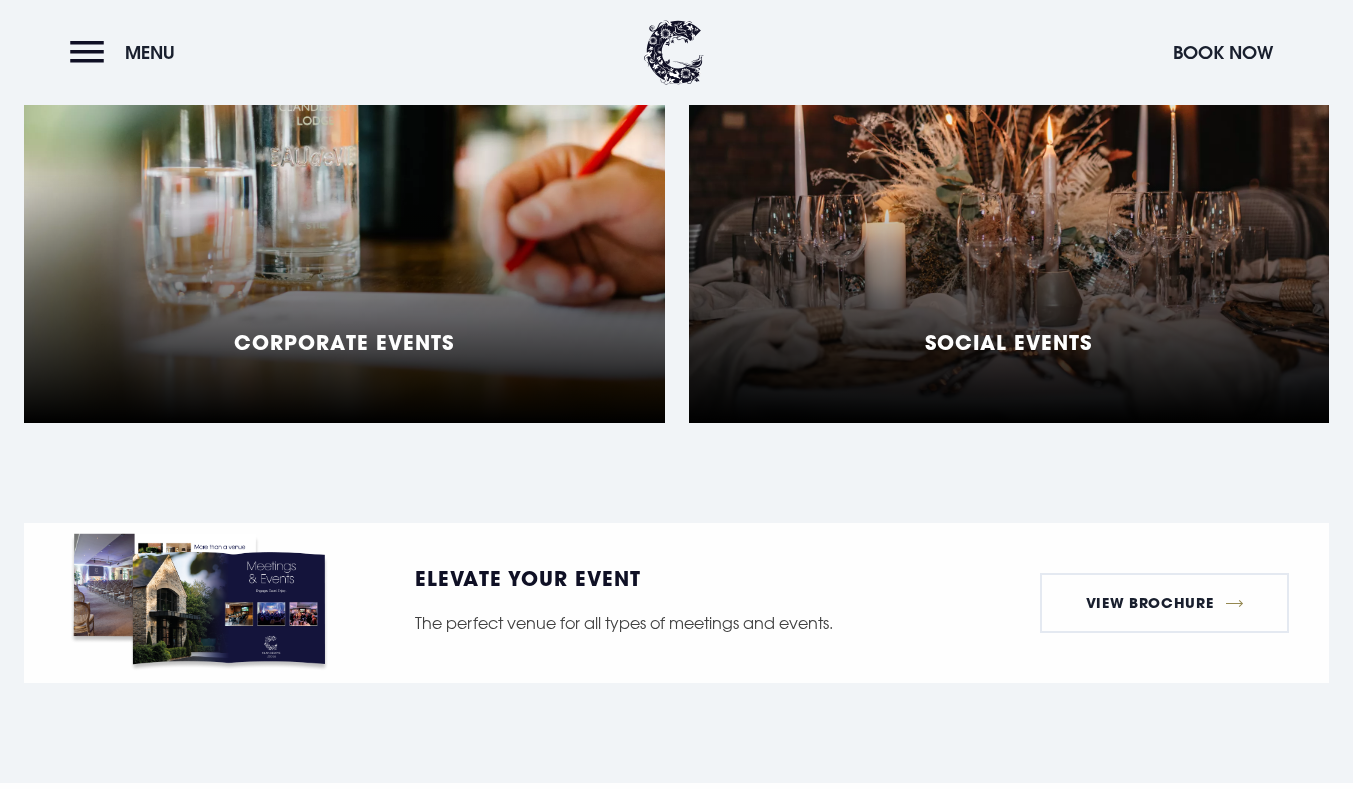 scroll, scrollTop: 1810, scrollLeft: 0, axis: vertical 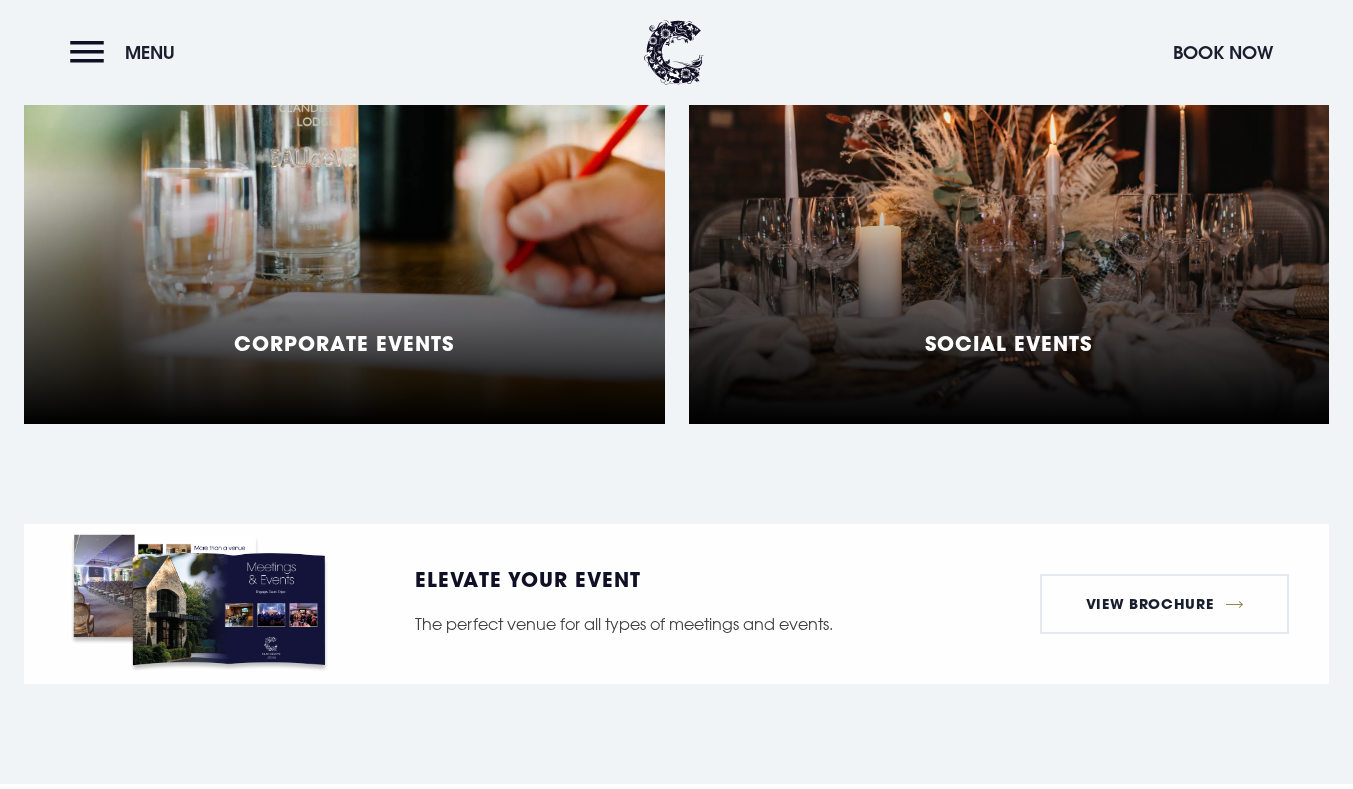 click on "Social Events" at bounding box center (1009, 174) 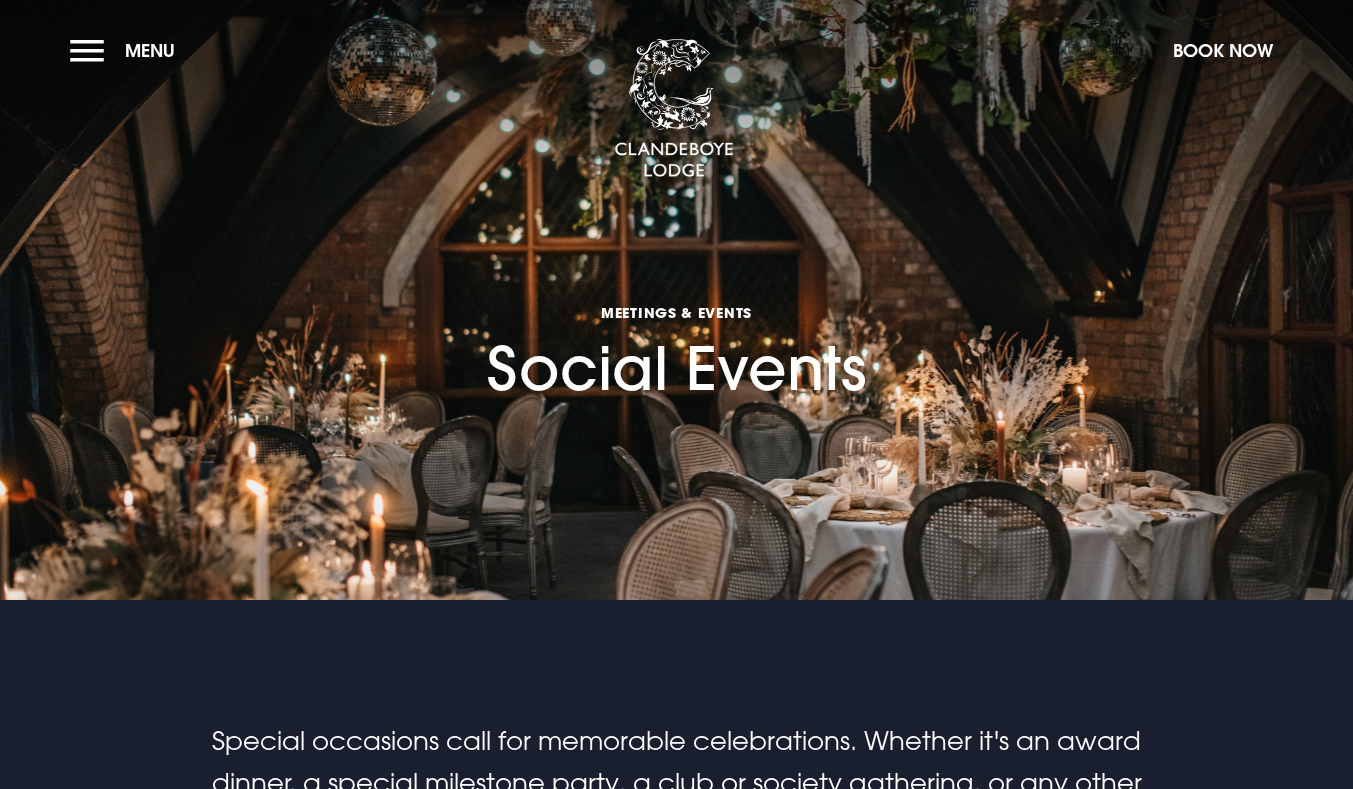scroll, scrollTop: 0, scrollLeft: 0, axis: both 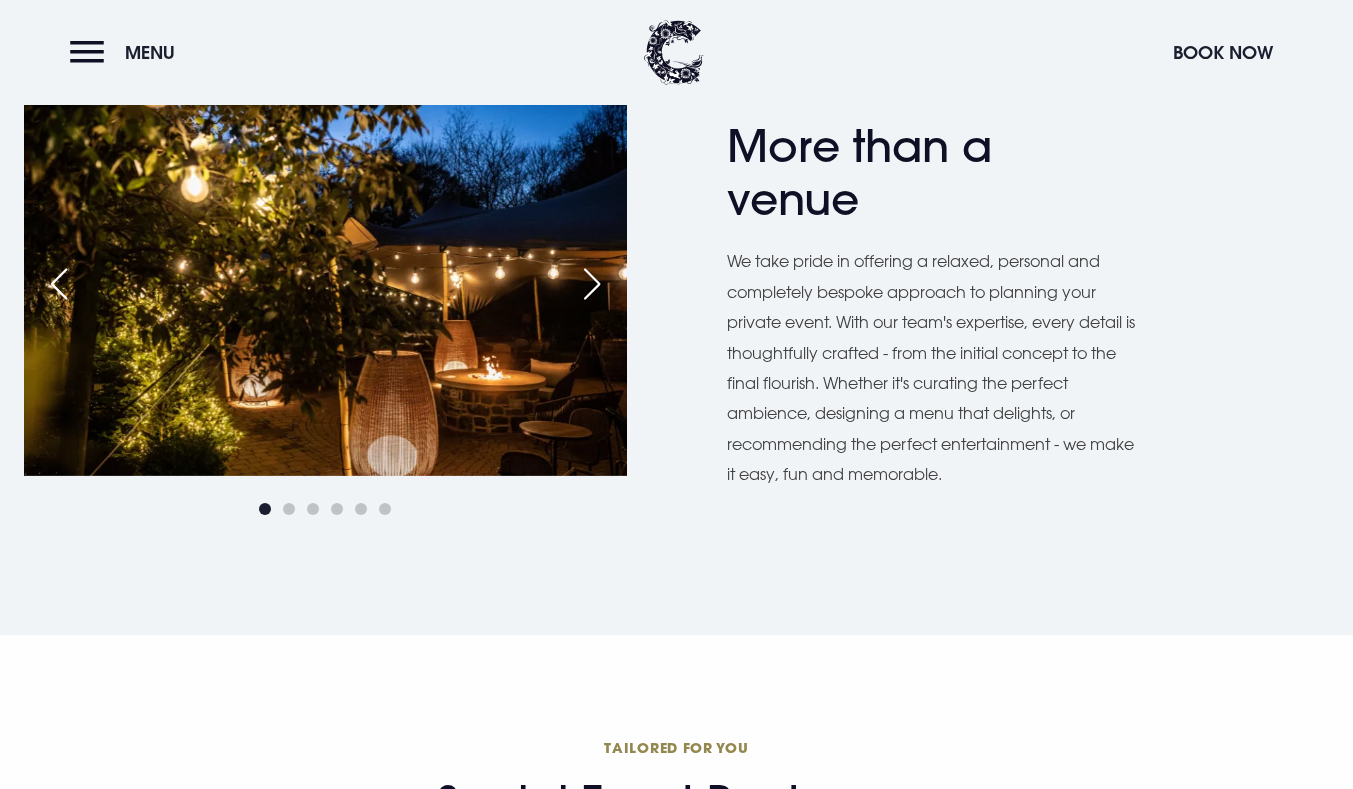 click at bounding box center (592, 284) 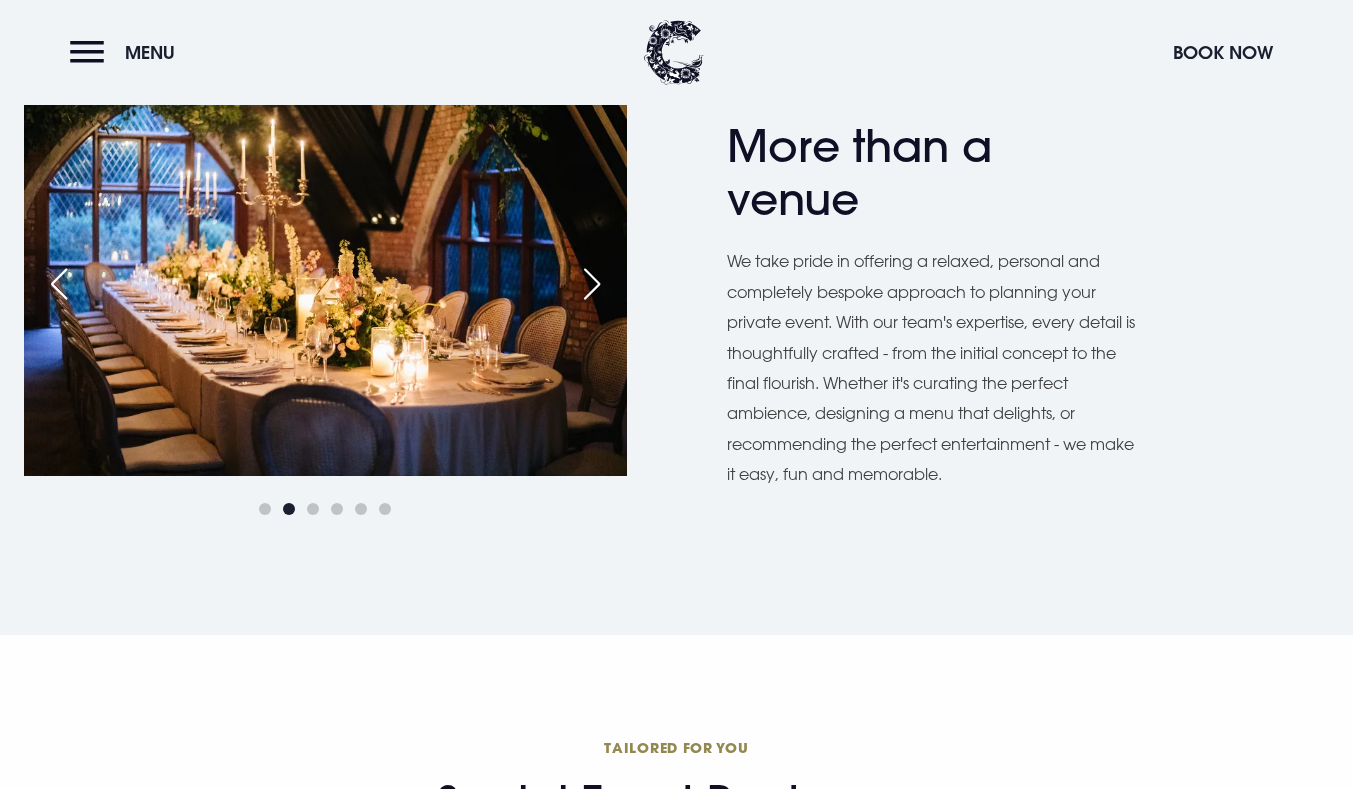 click at bounding box center (592, 284) 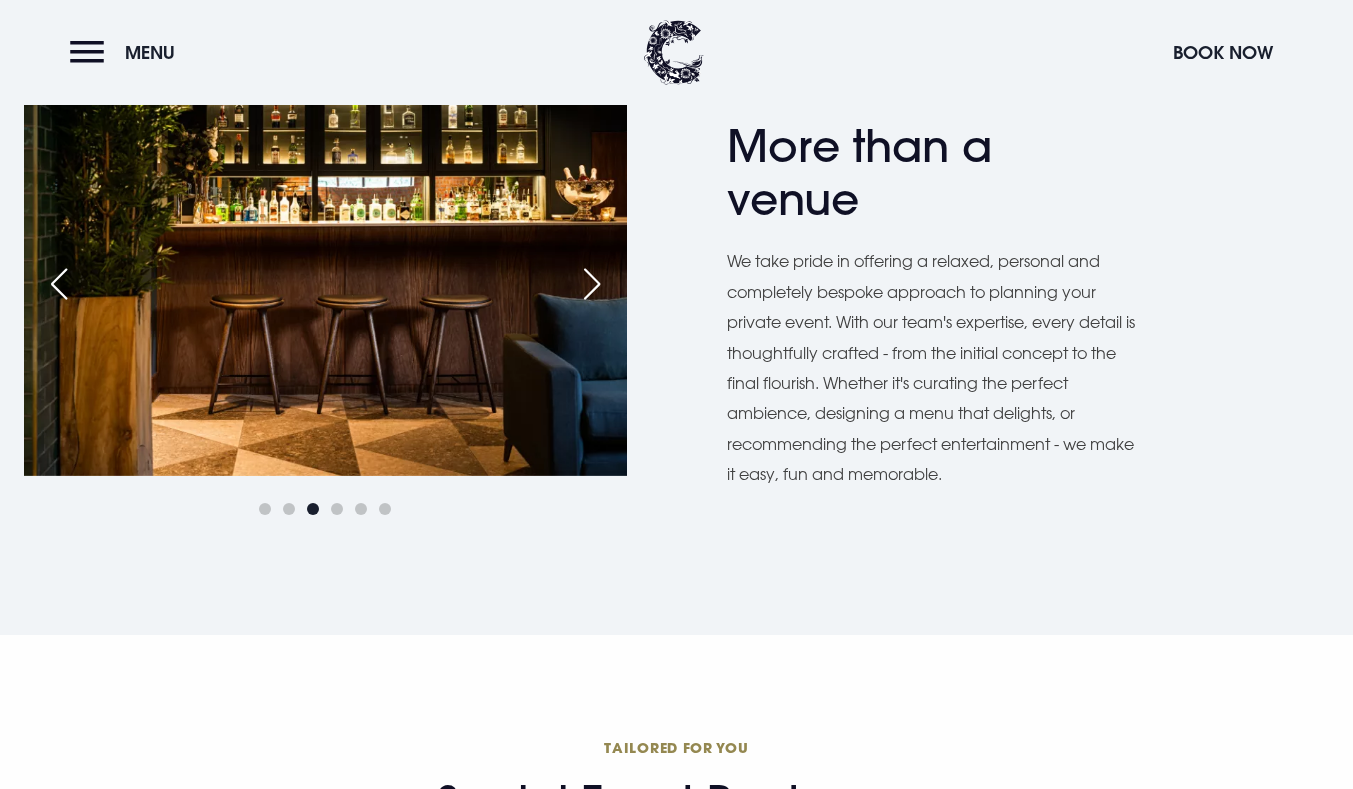 click at bounding box center [592, 284] 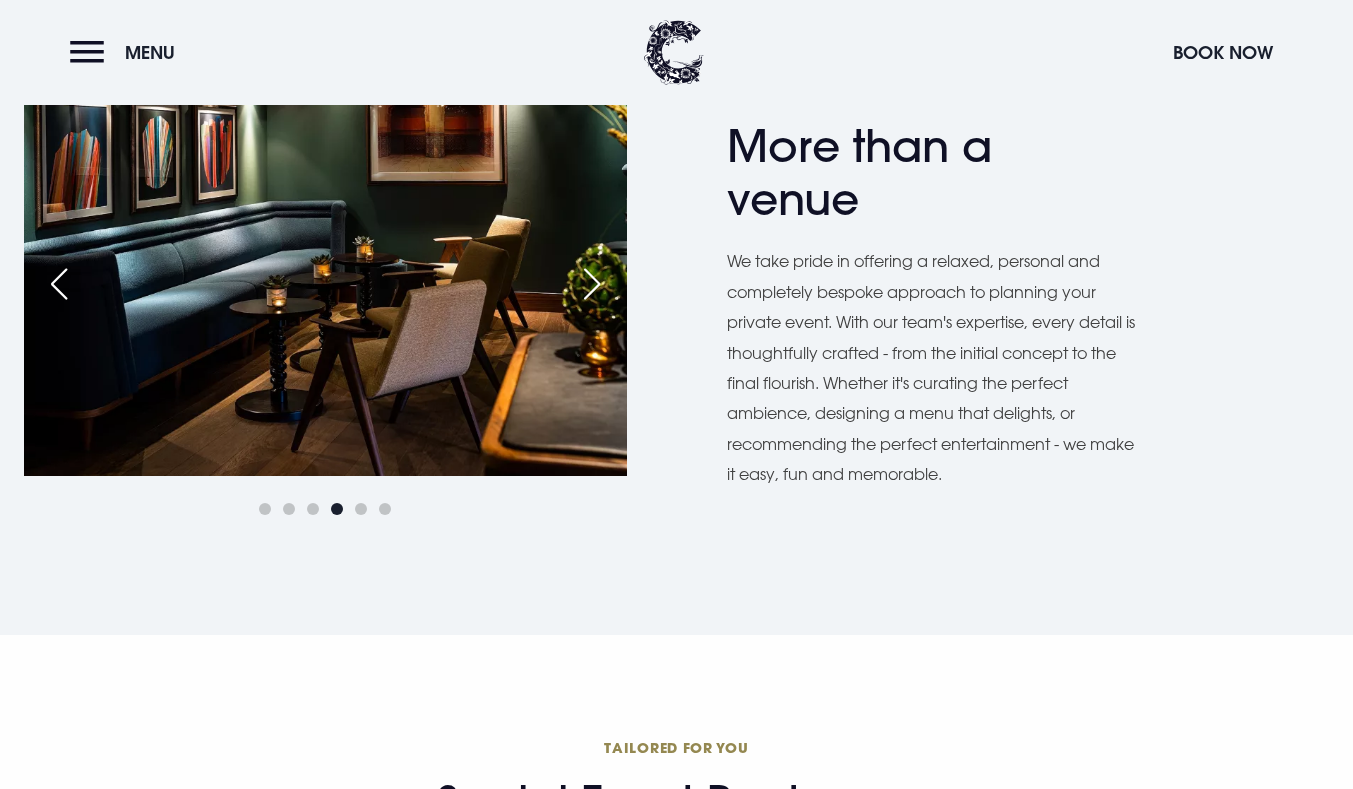 click at bounding box center [592, 284] 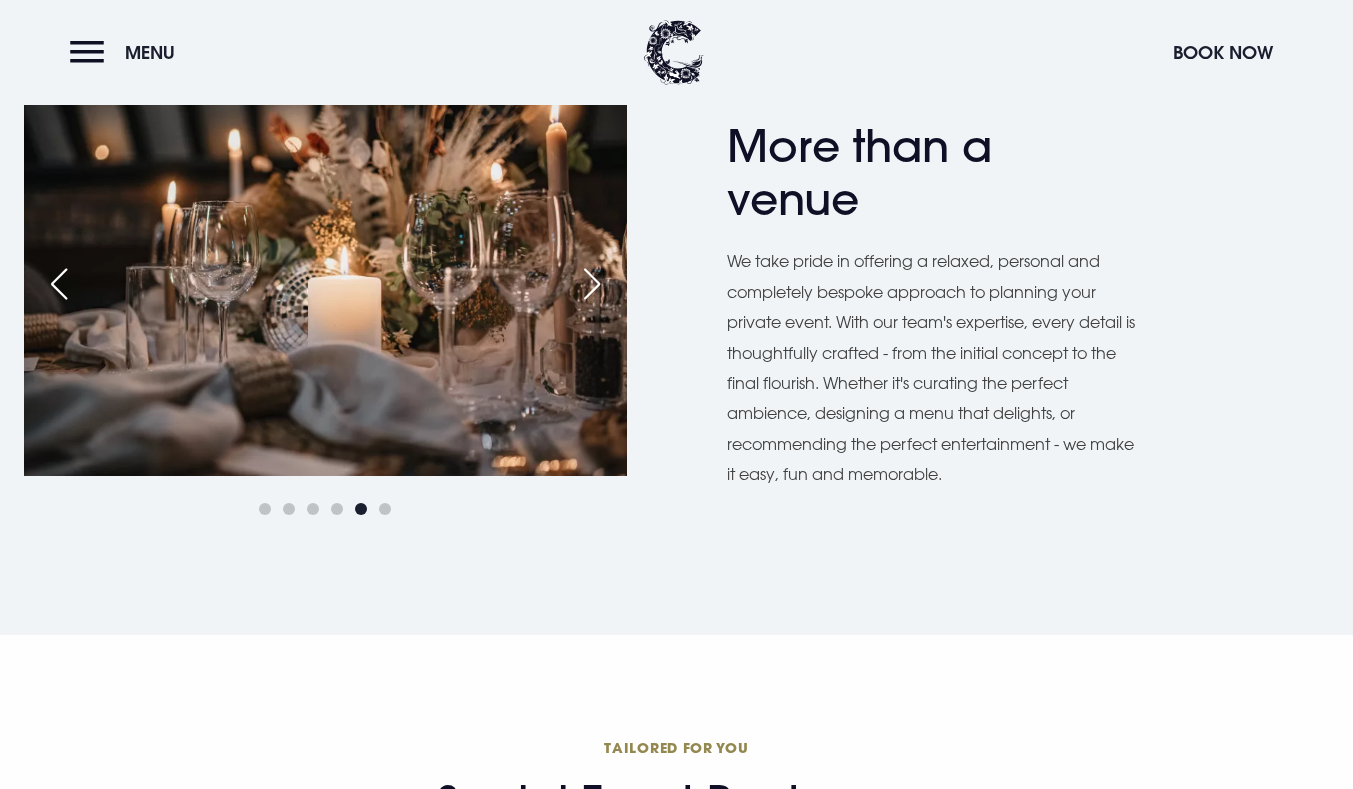 click at bounding box center [592, 284] 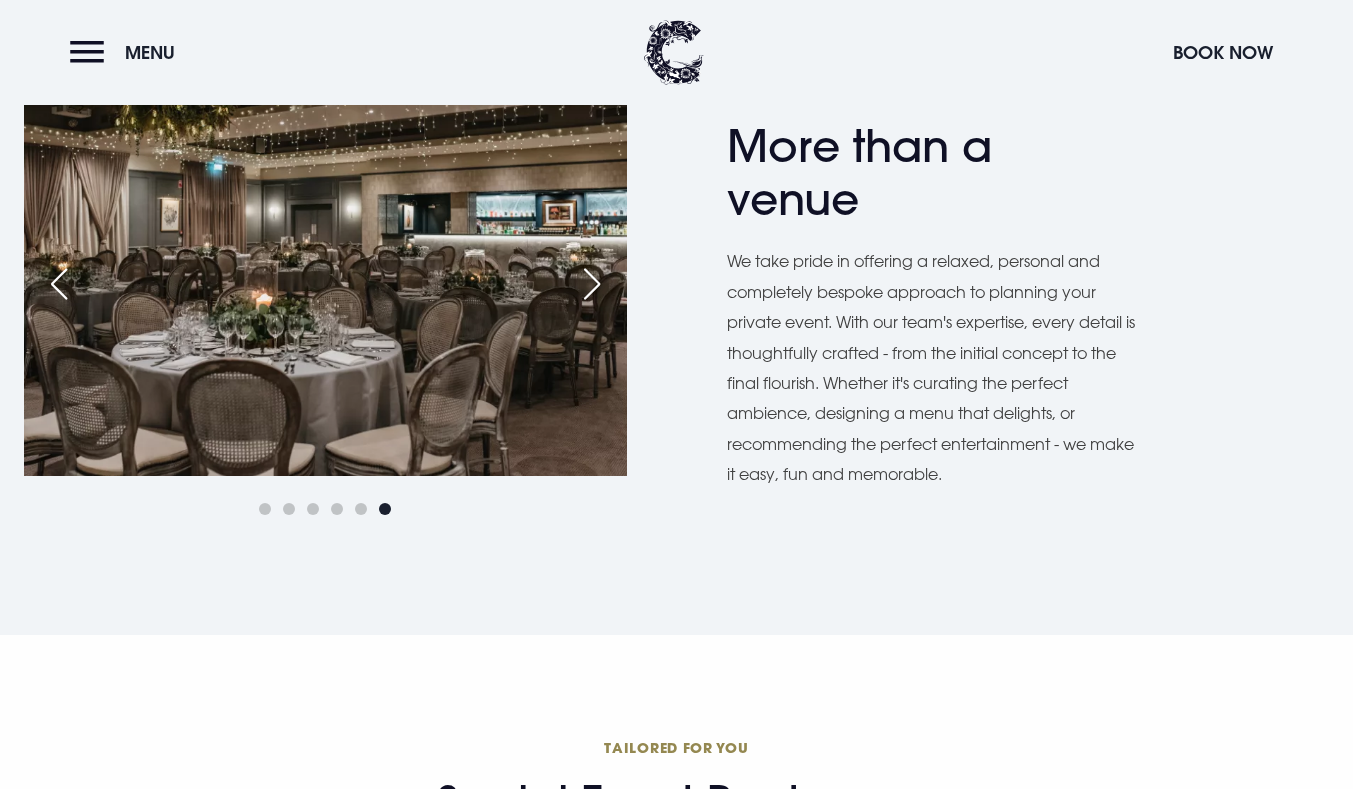 click at bounding box center [592, 284] 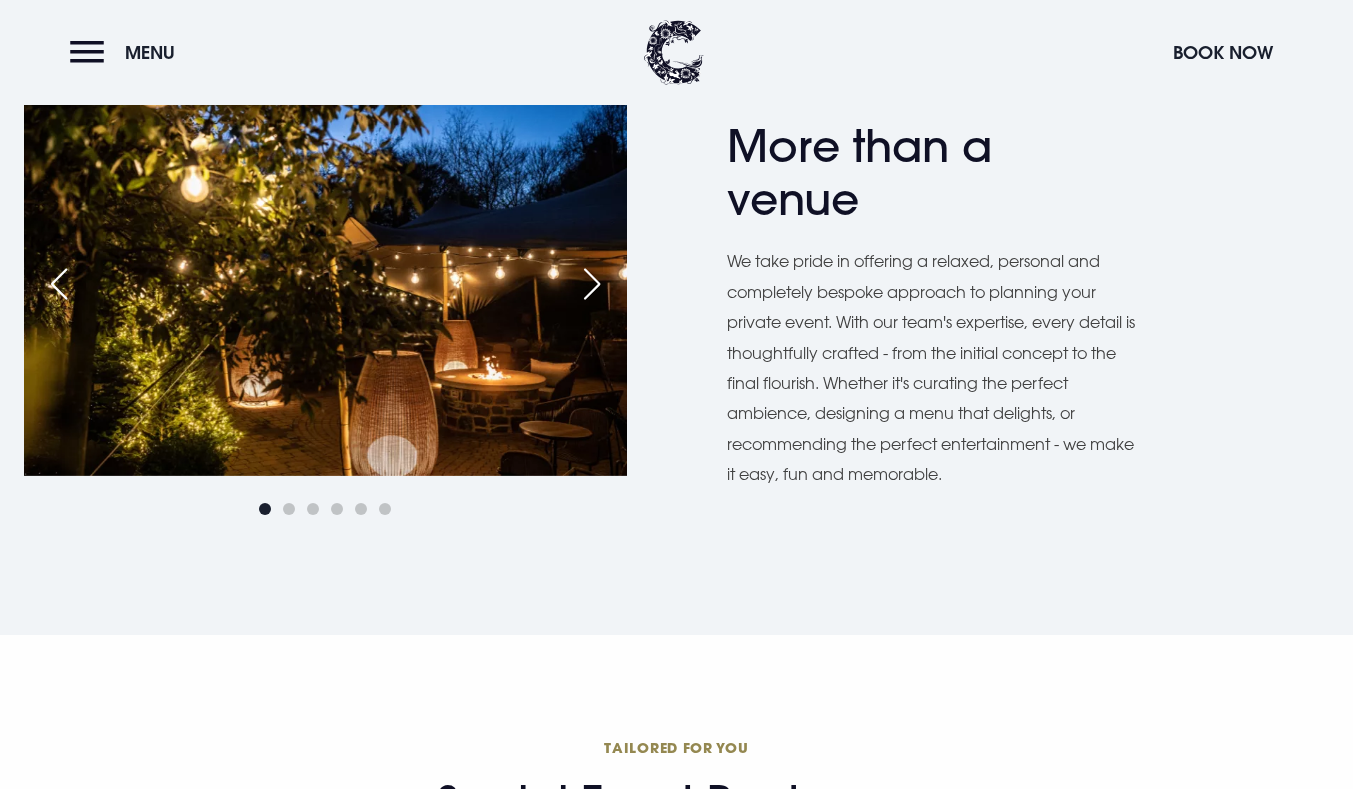 click at bounding box center [592, 284] 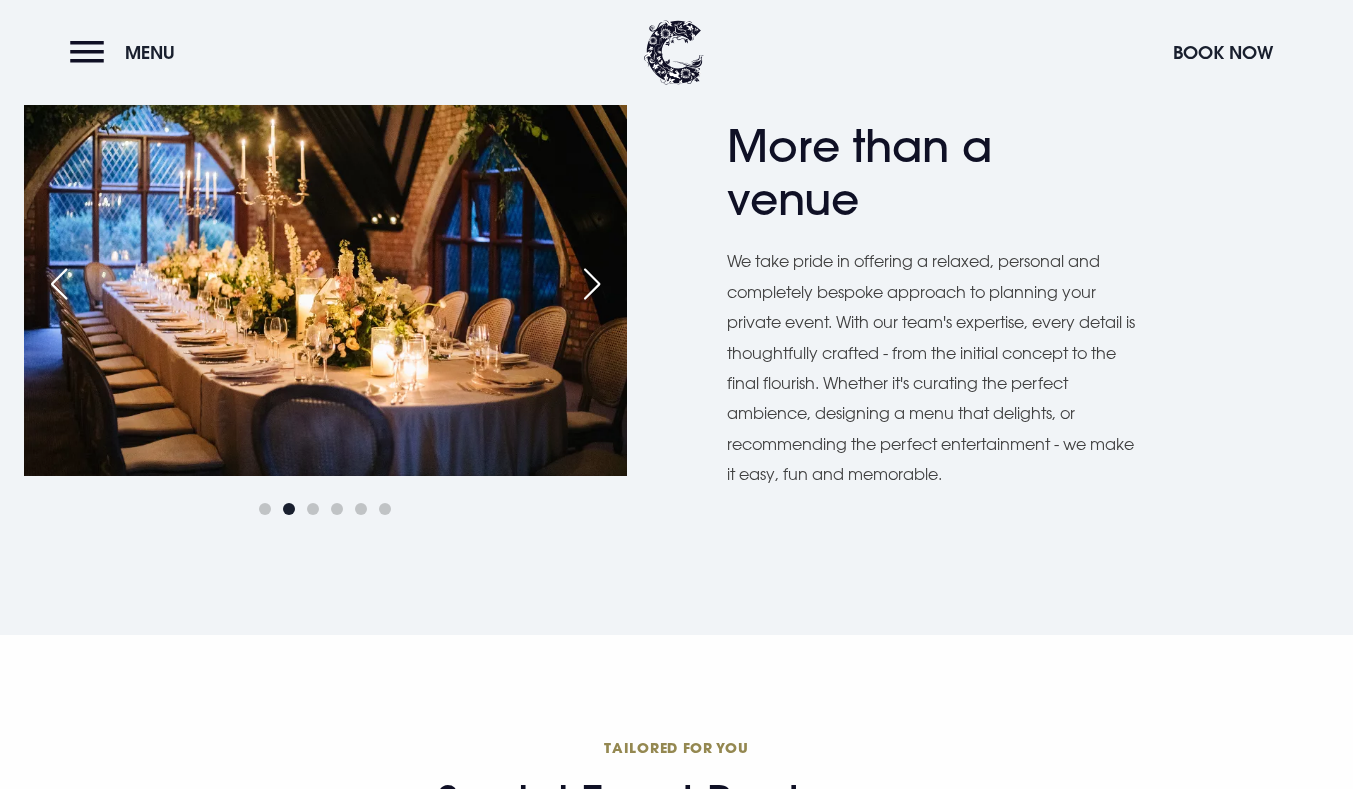 click at bounding box center [592, 284] 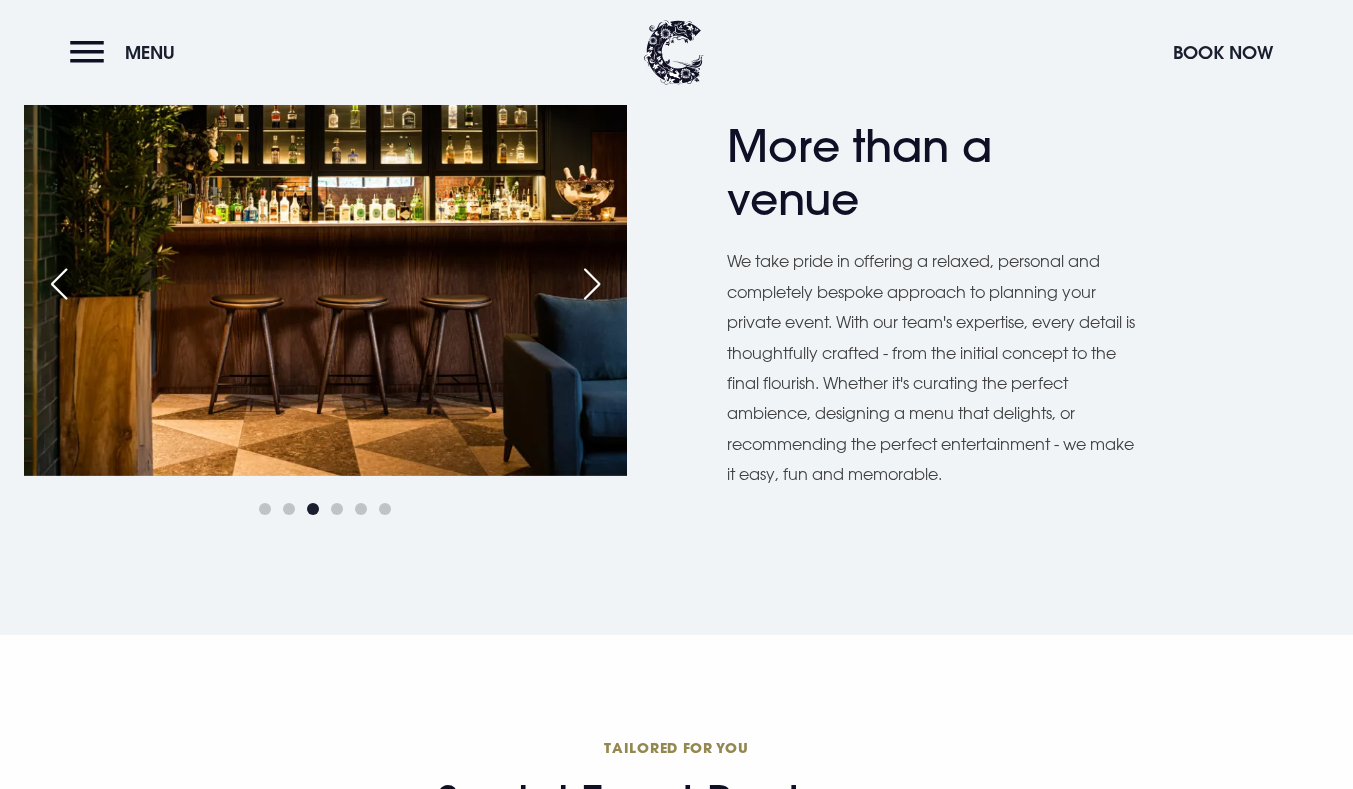 click at bounding box center (592, 284) 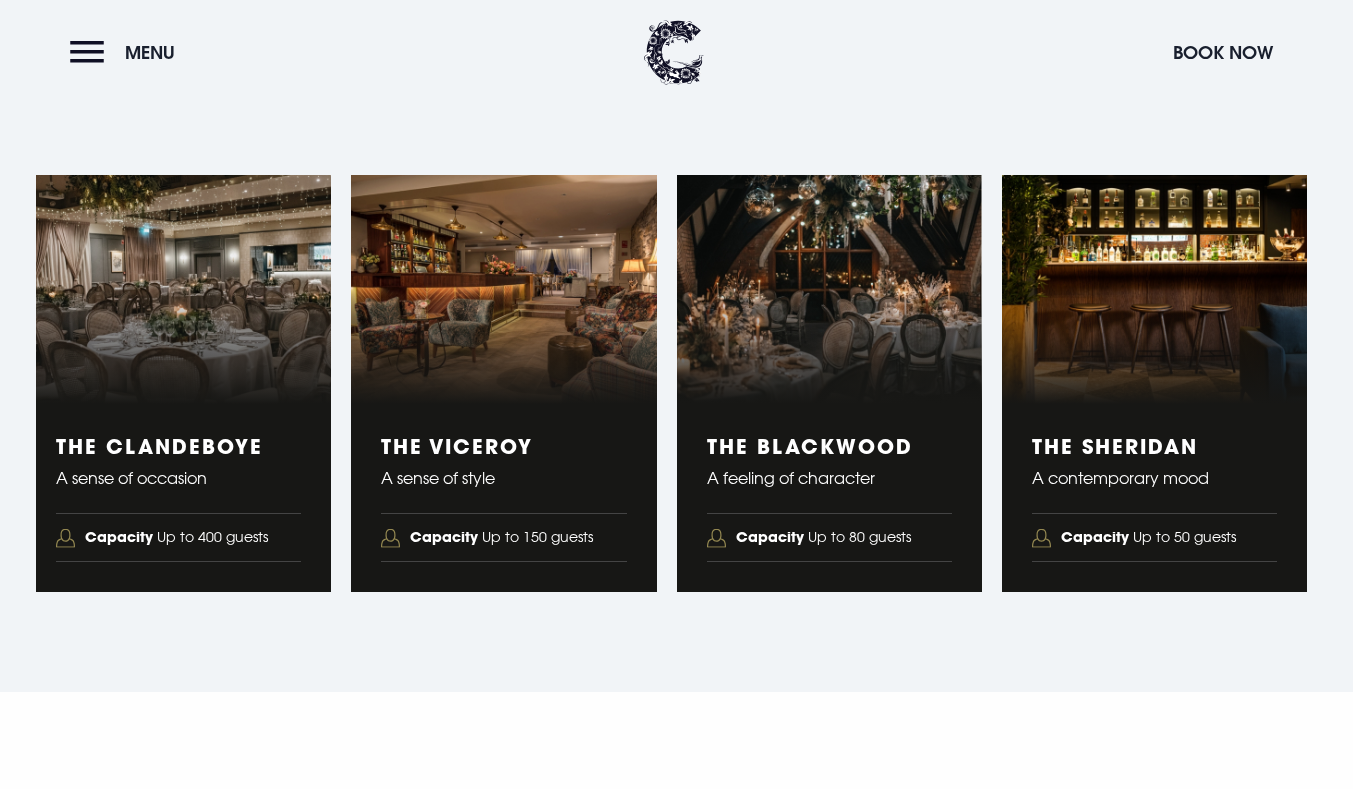 scroll, scrollTop: 3284, scrollLeft: 0, axis: vertical 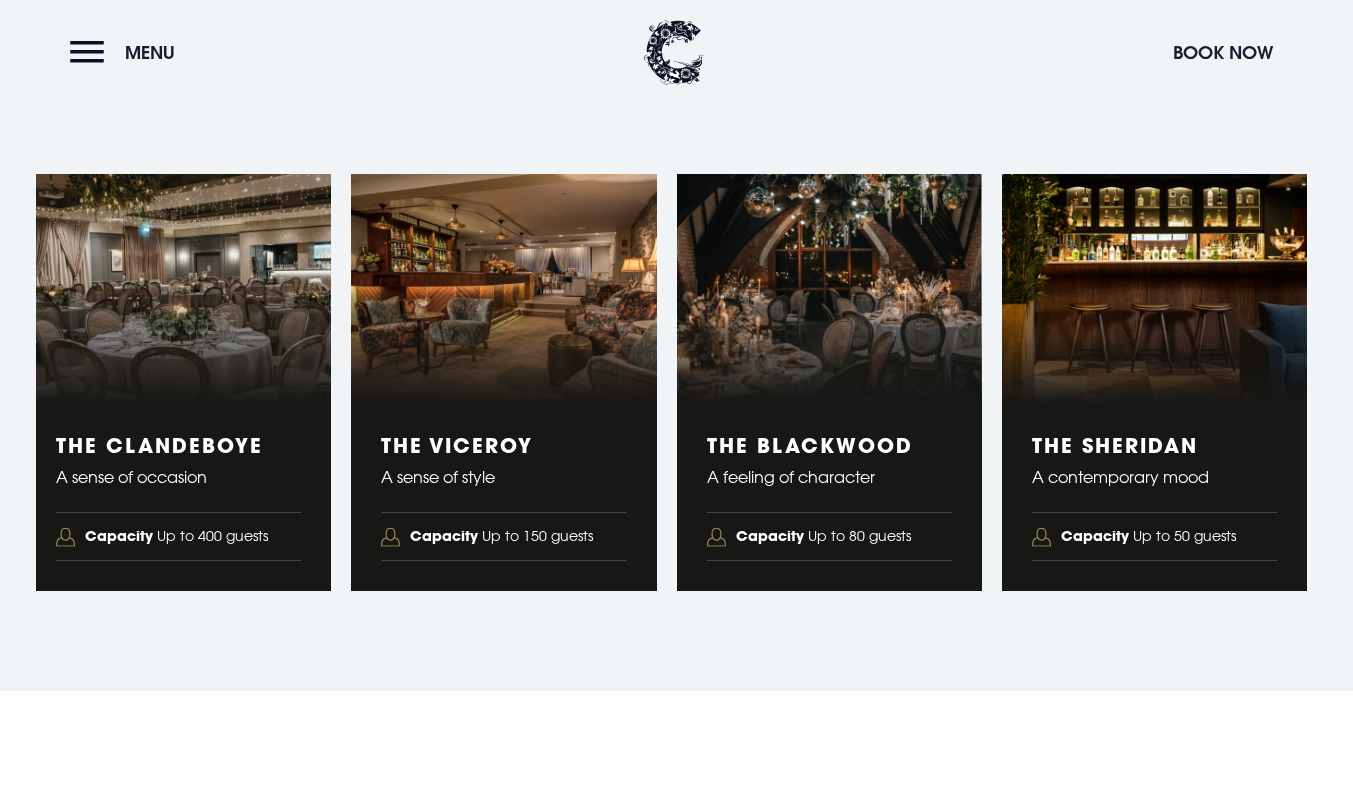 click at bounding box center (1154, 288) 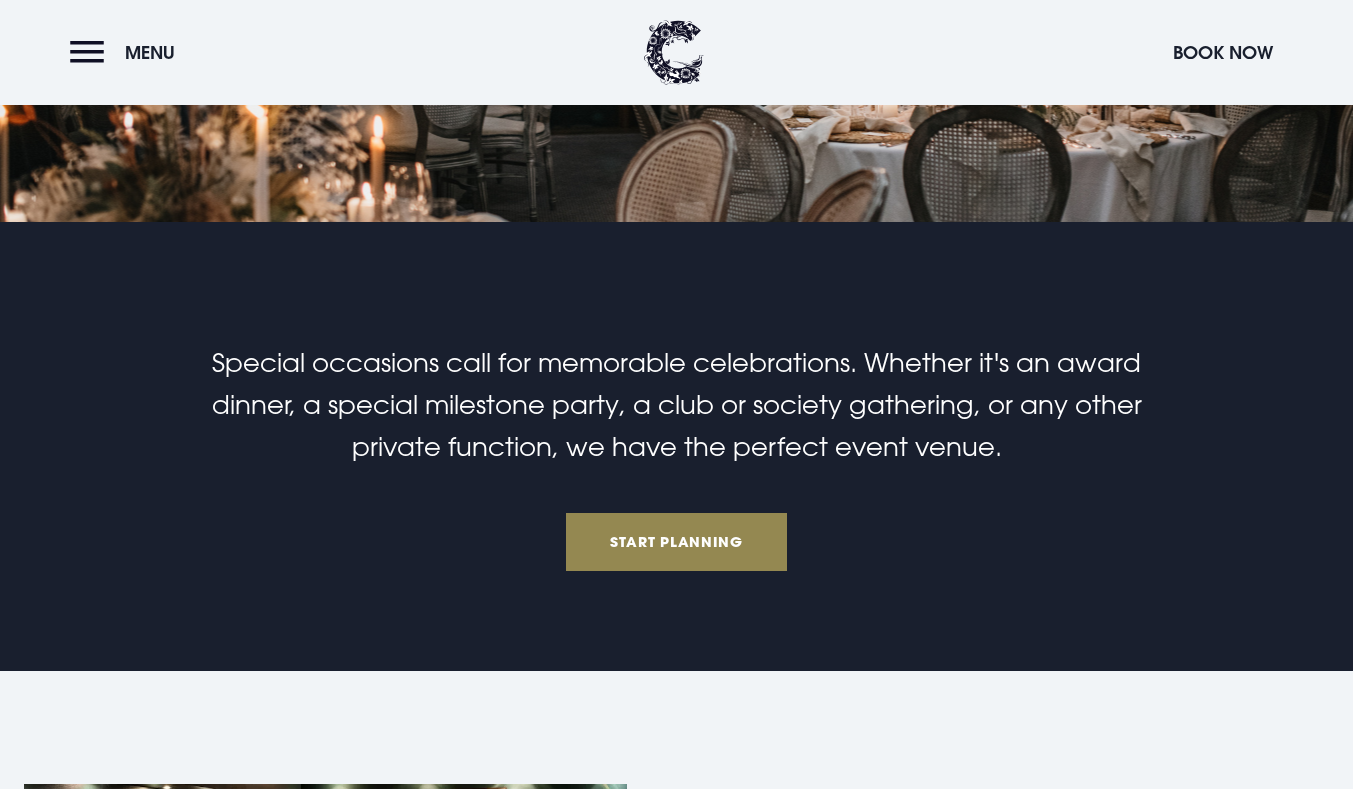 scroll, scrollTop: 0, scrollLeft: 0, axis: both 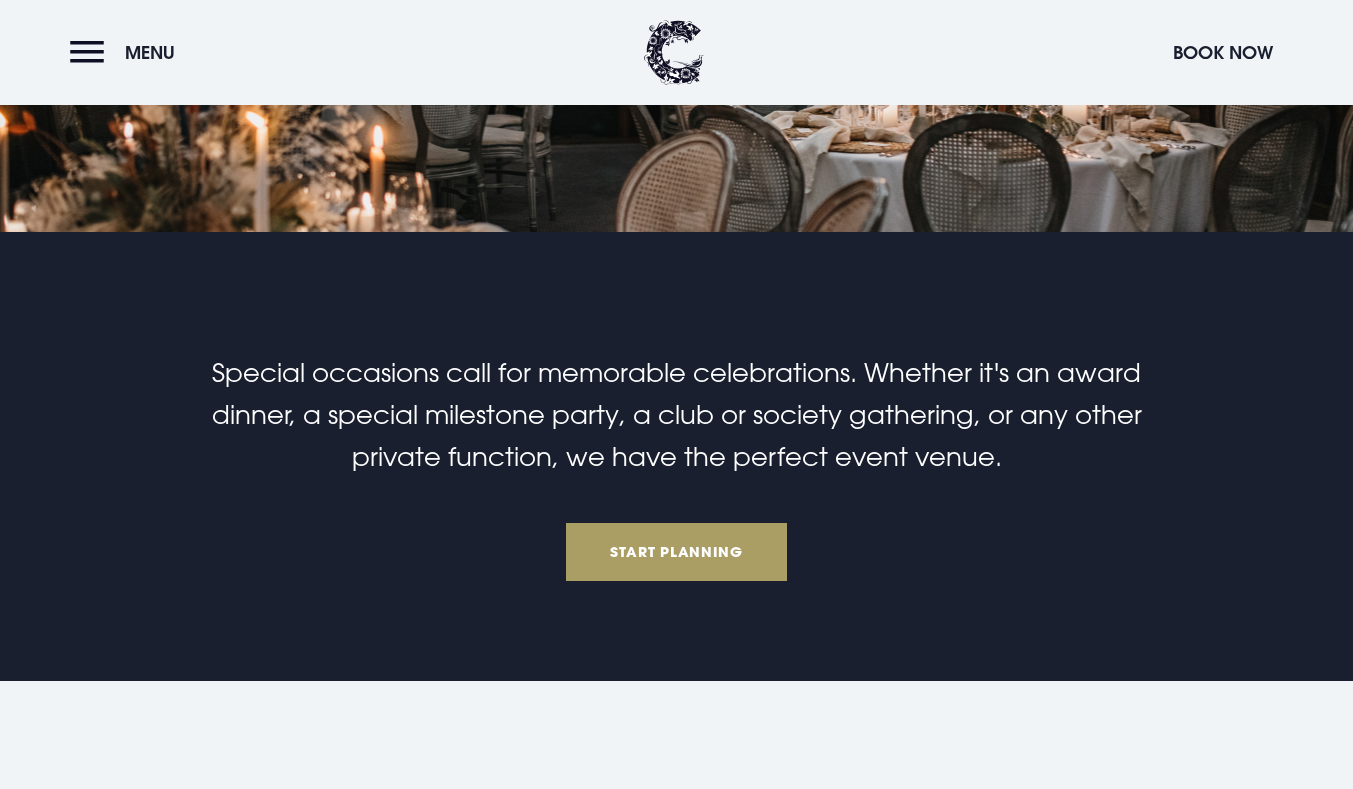 click on "Start Planning" at bounding box center (677, 552) 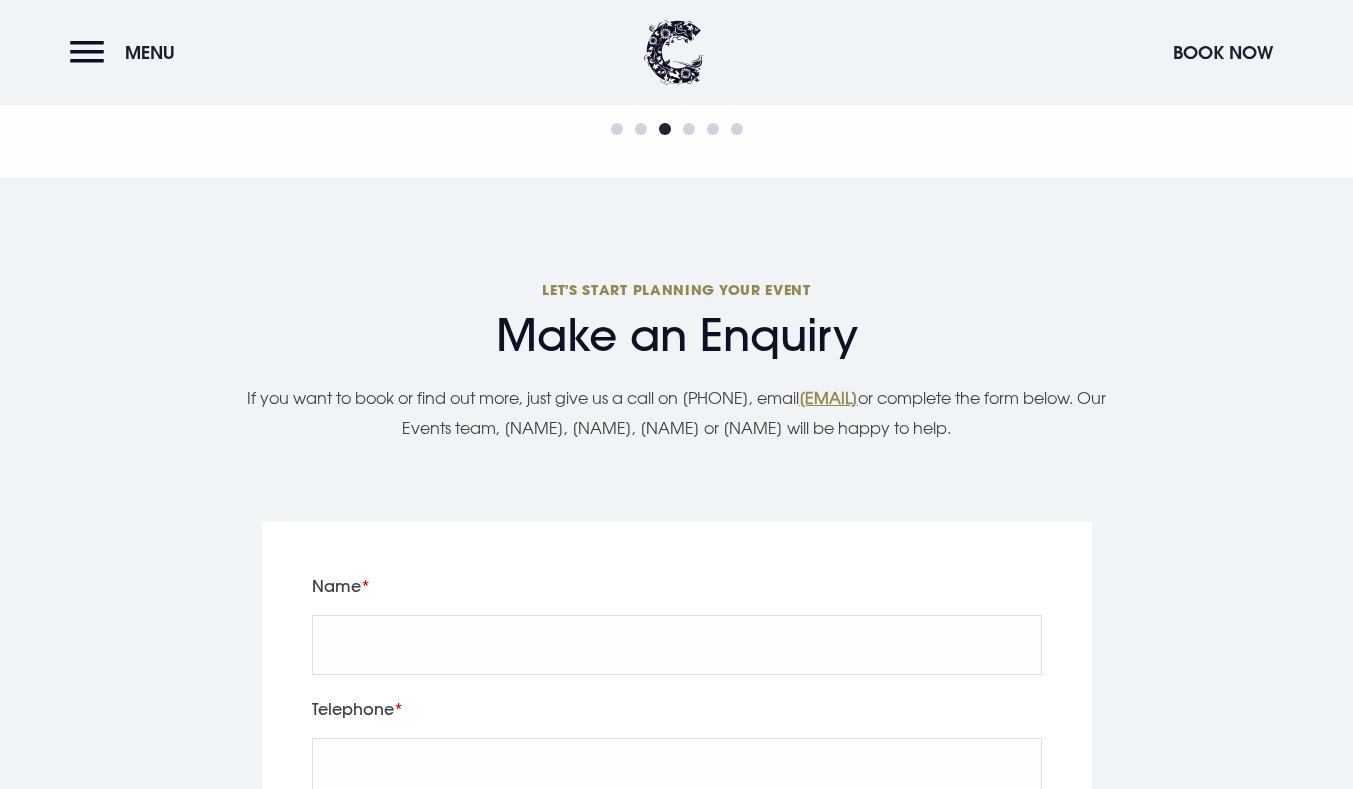 scroll, scrollTop: 6129, scrollLeft: 0, axis: vertical 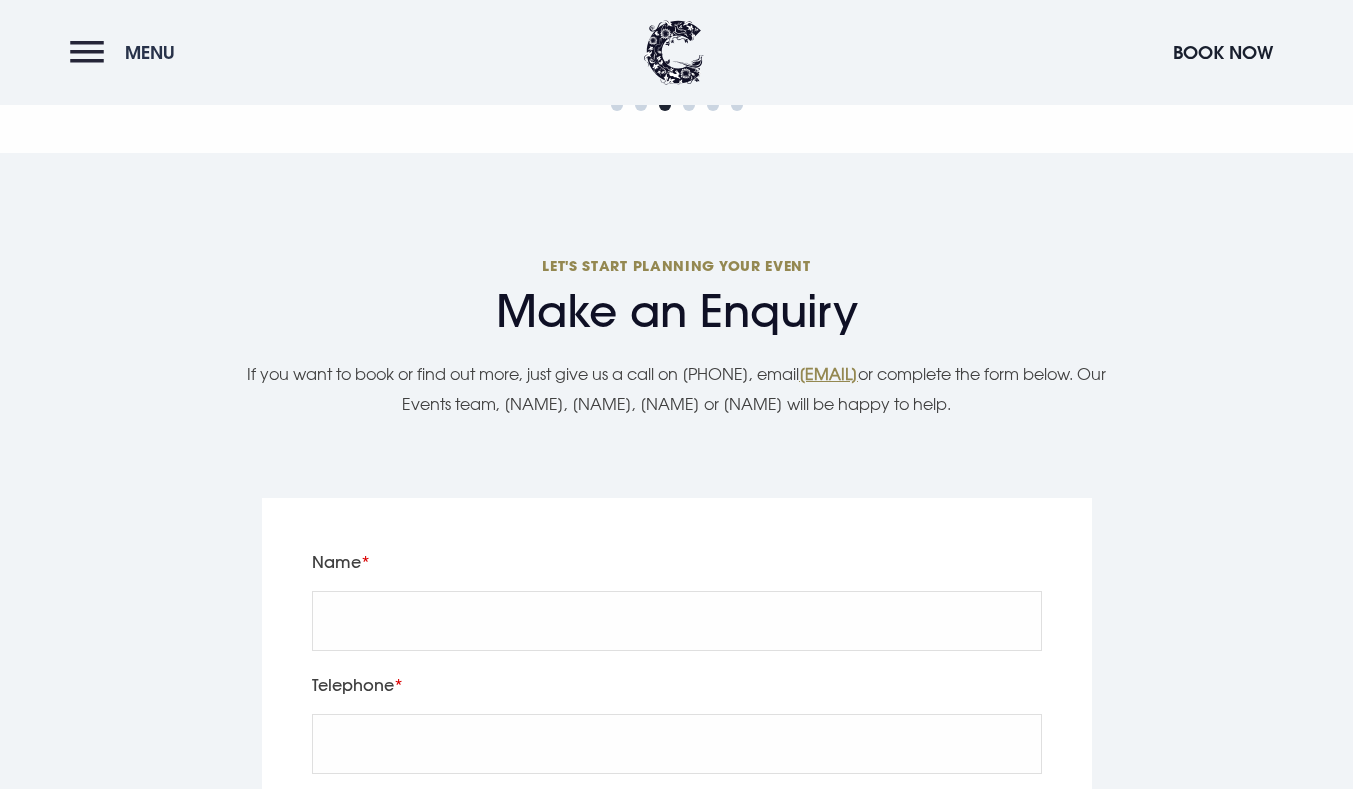 click on "Menu" at bounding box center [127, 52] 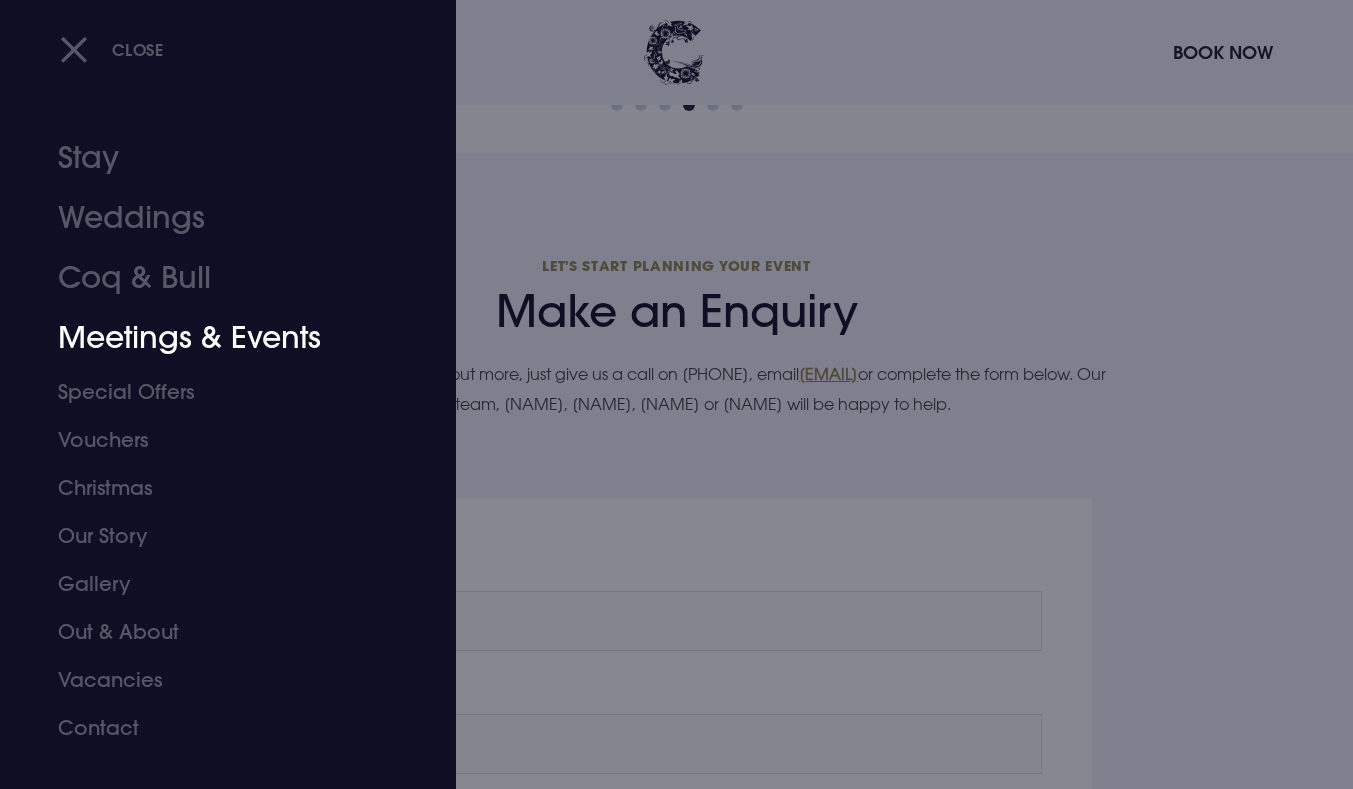 click on "Meetings & Events" at bounding box center [216, 338] 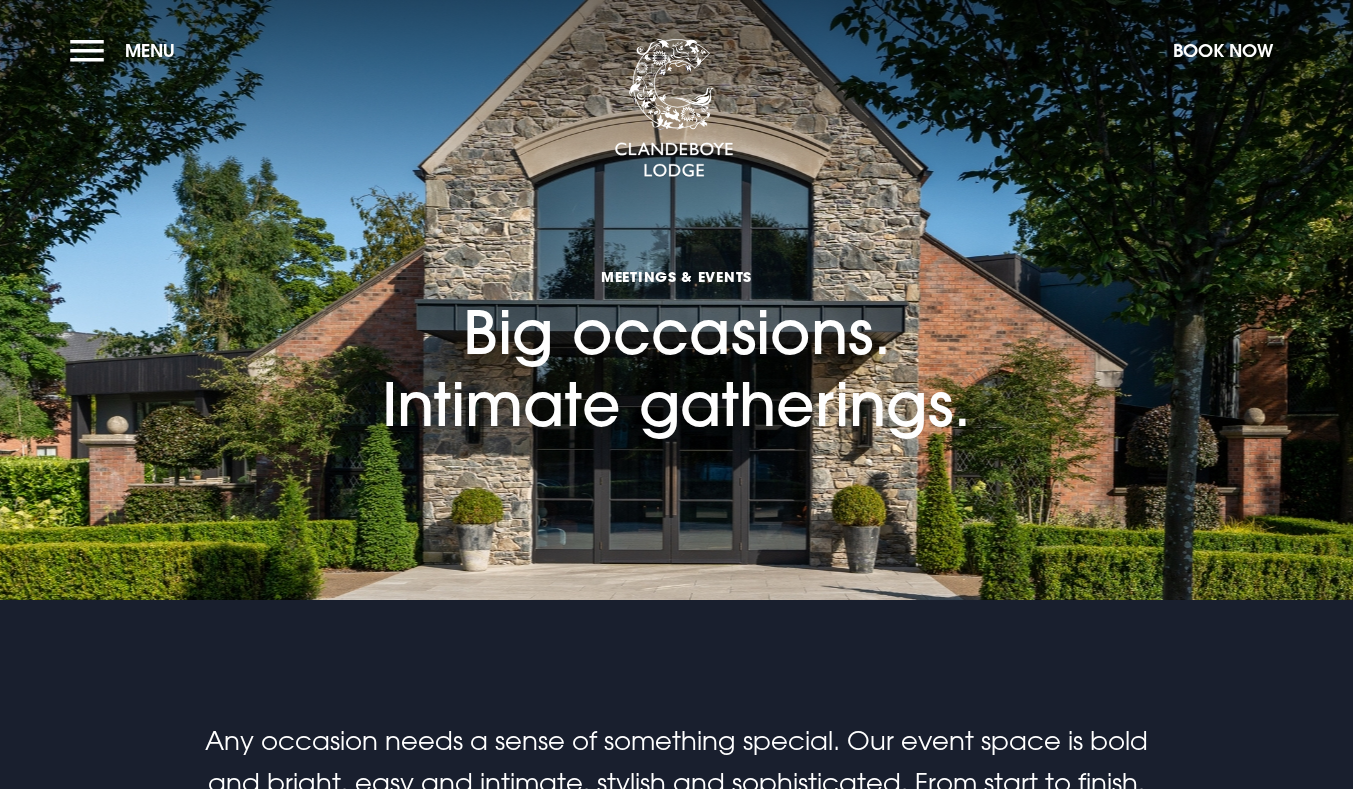 scroll, scrollTop: 0, scrollLeft: 0, axis: both 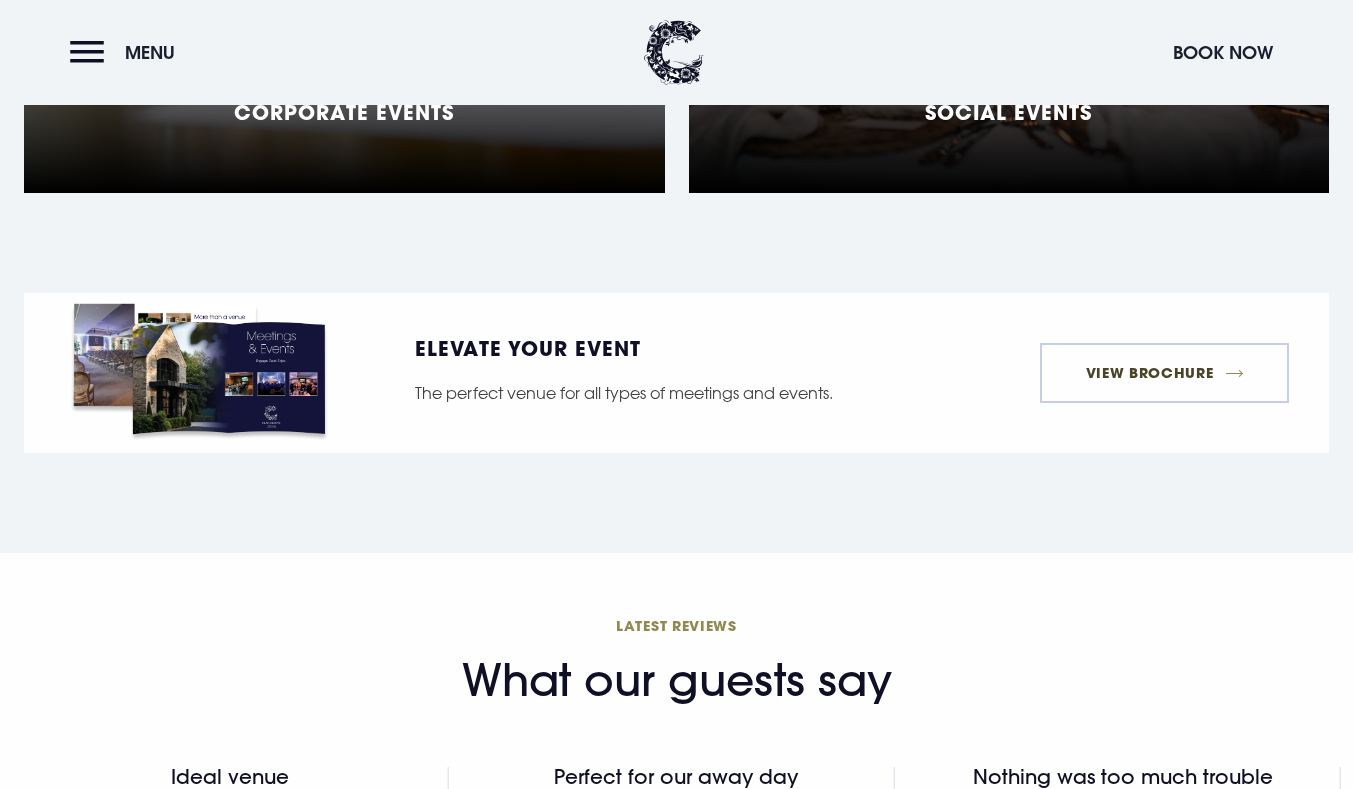 click on "View Brochure" at bounding box center [1164, 373] 